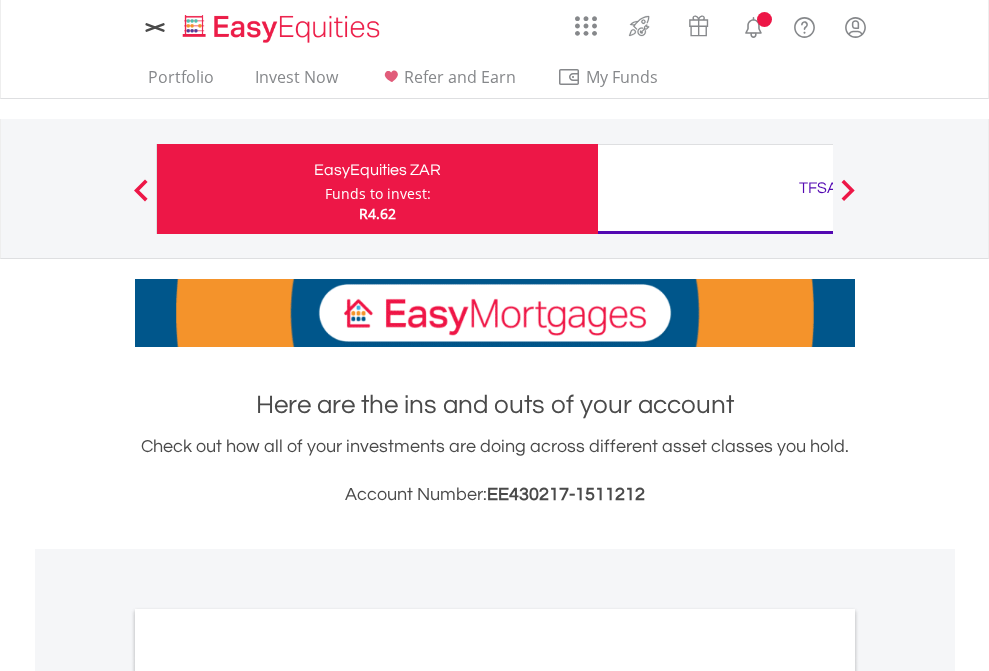 scroll, scrollTop: 0, scrollLeft: 0, axis: both 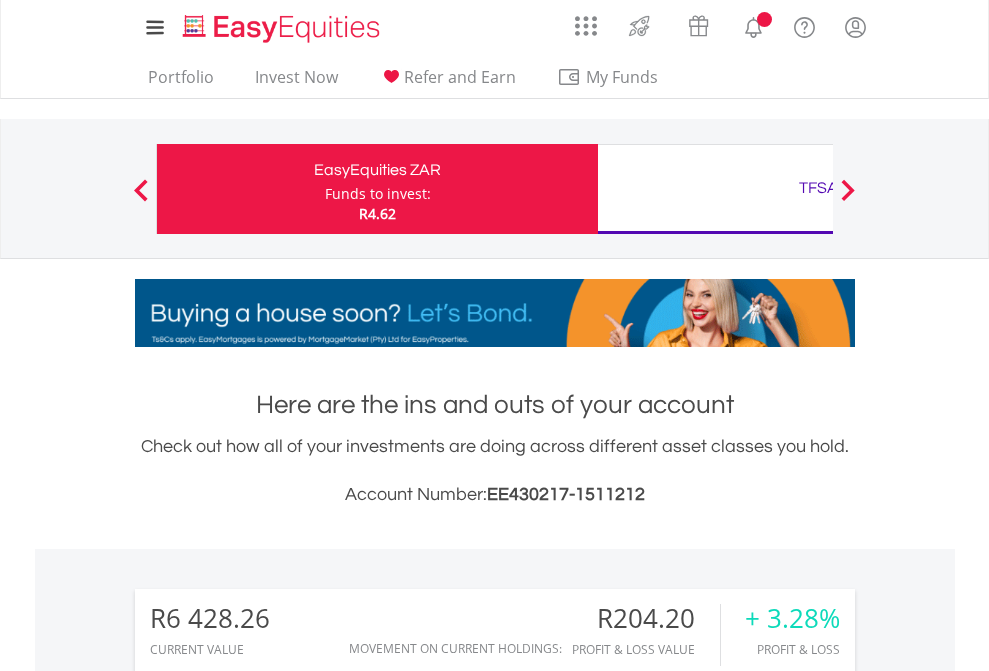 click on "Funds to invest:" at bounding box center (378, 194) 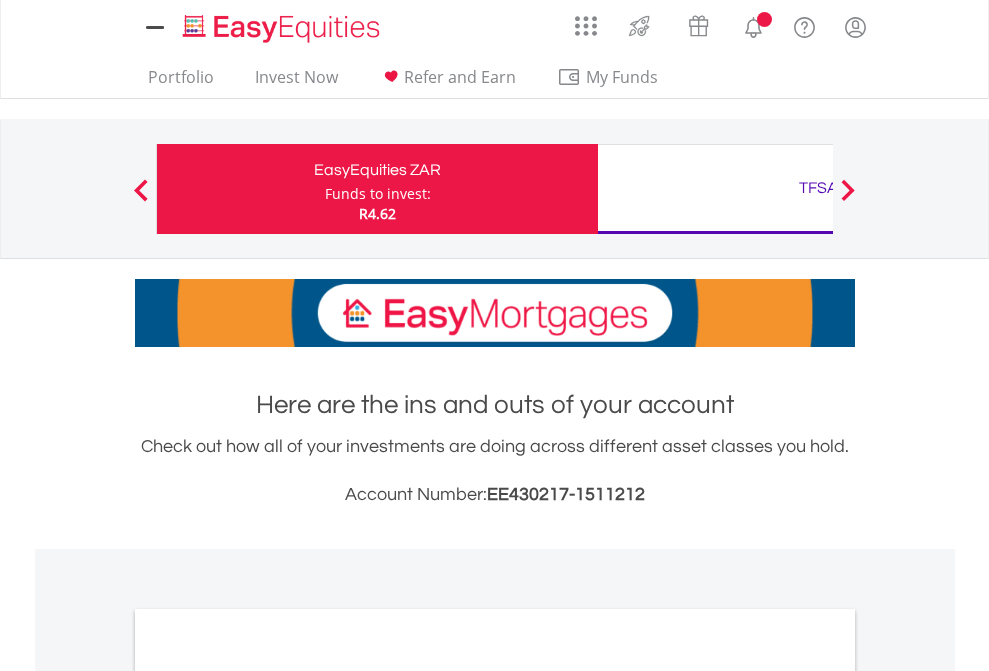 scroll, scrollTop: 0, scrollLeft: 0, axis: both 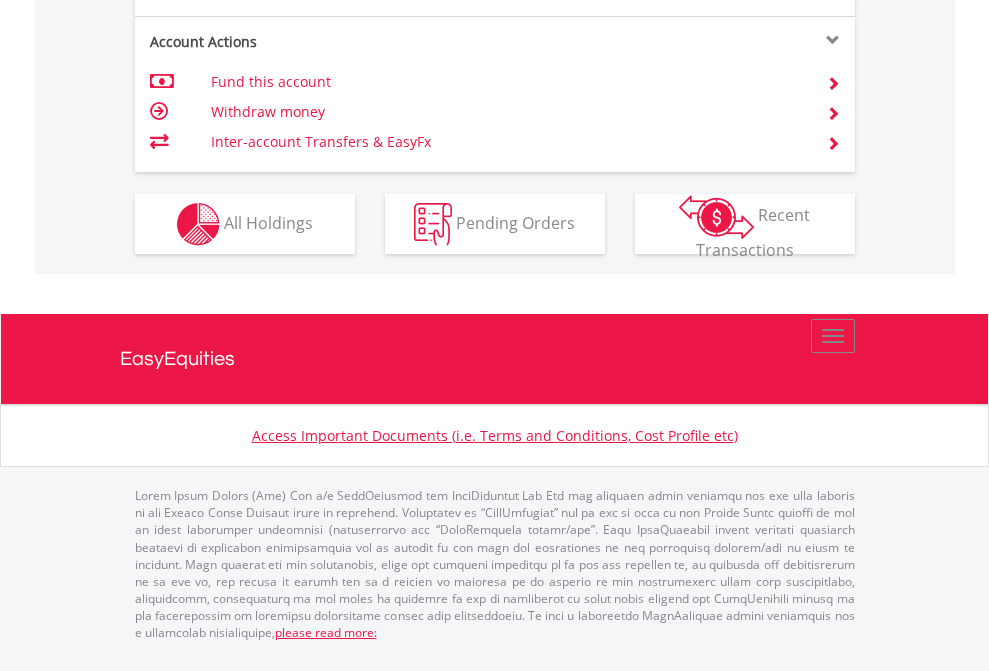 click on "Investment types" at bounding box center (706, -337) 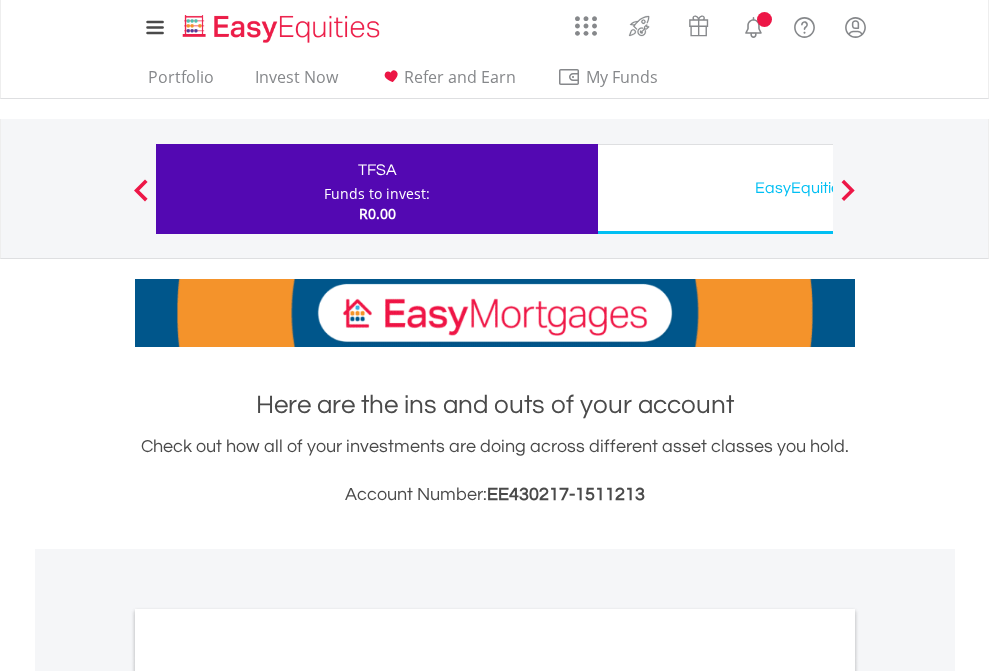 scroll, scrollTop: 0, scrollLeft: 0, axis: both 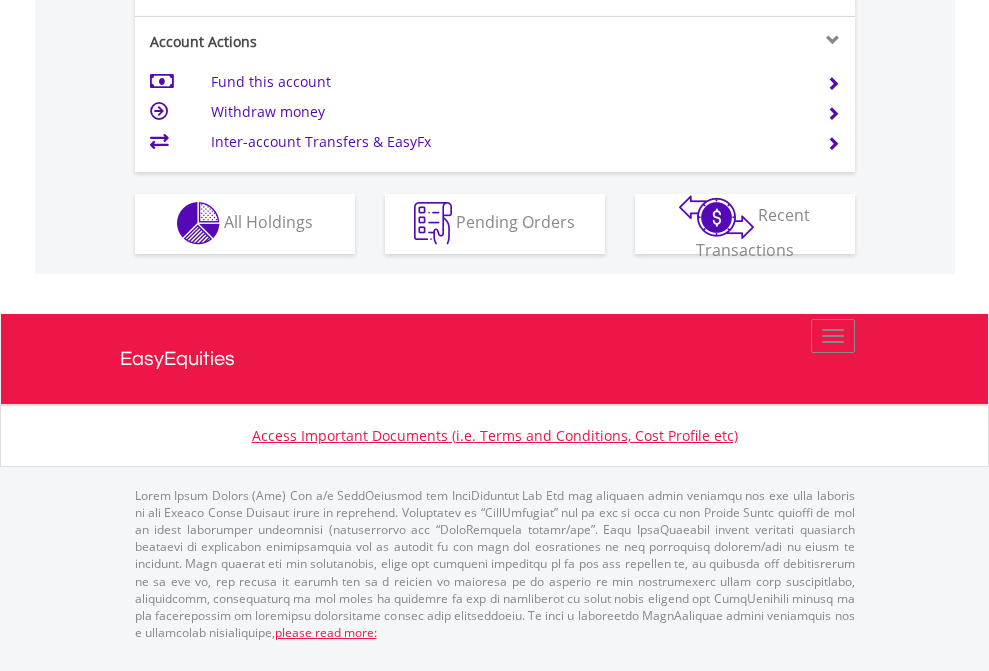 click on "Investment types" at bounding box center (706, -353) 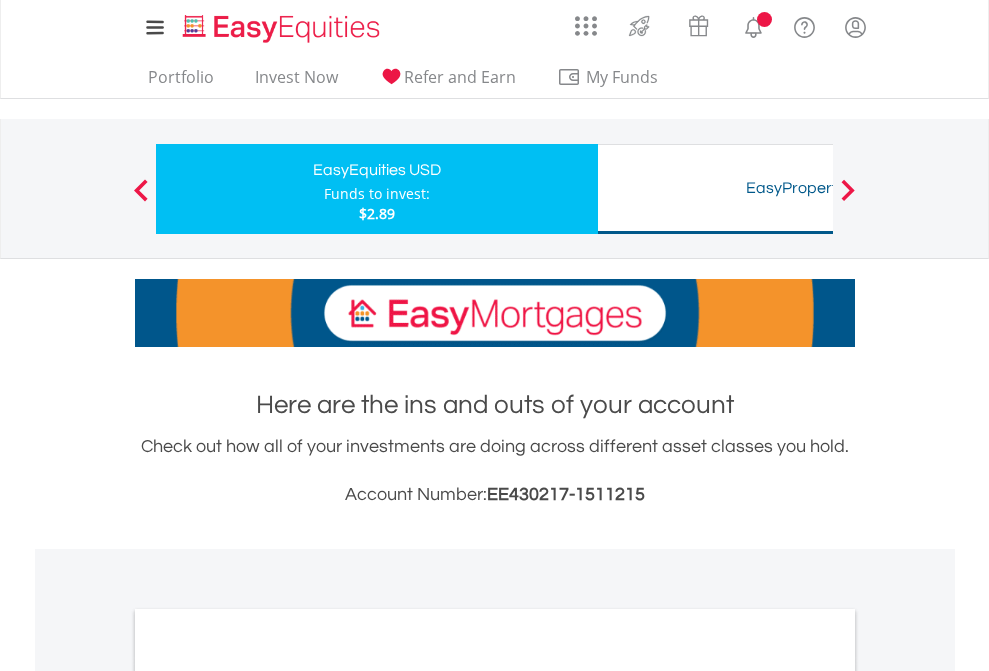 scroll, scrollTop: 0, scrollLeft: 0, axis: both 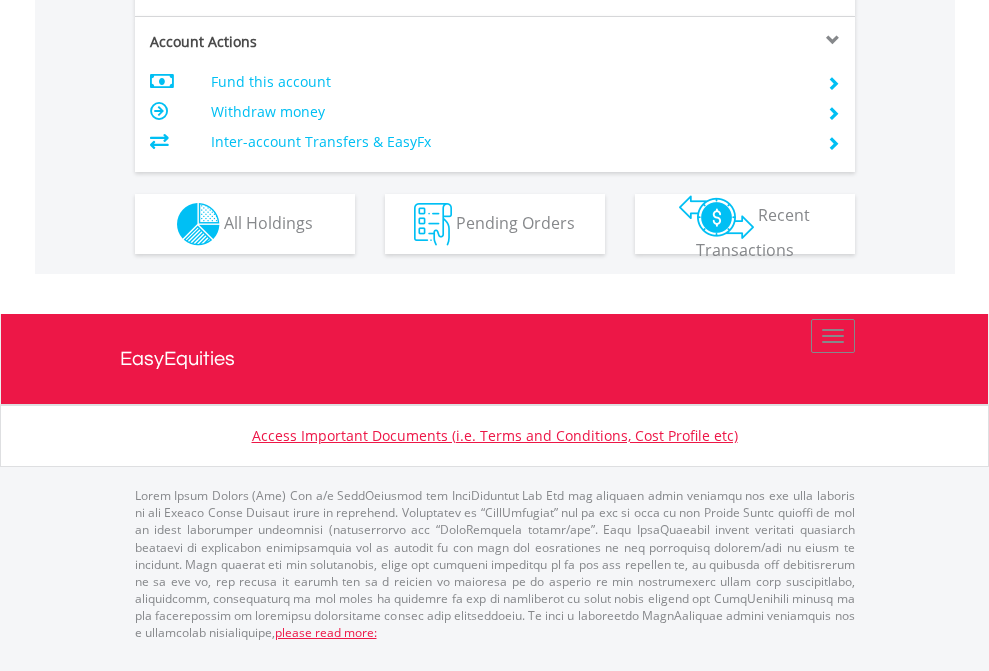 click on "Investment types" at bounding box center [706, -337] 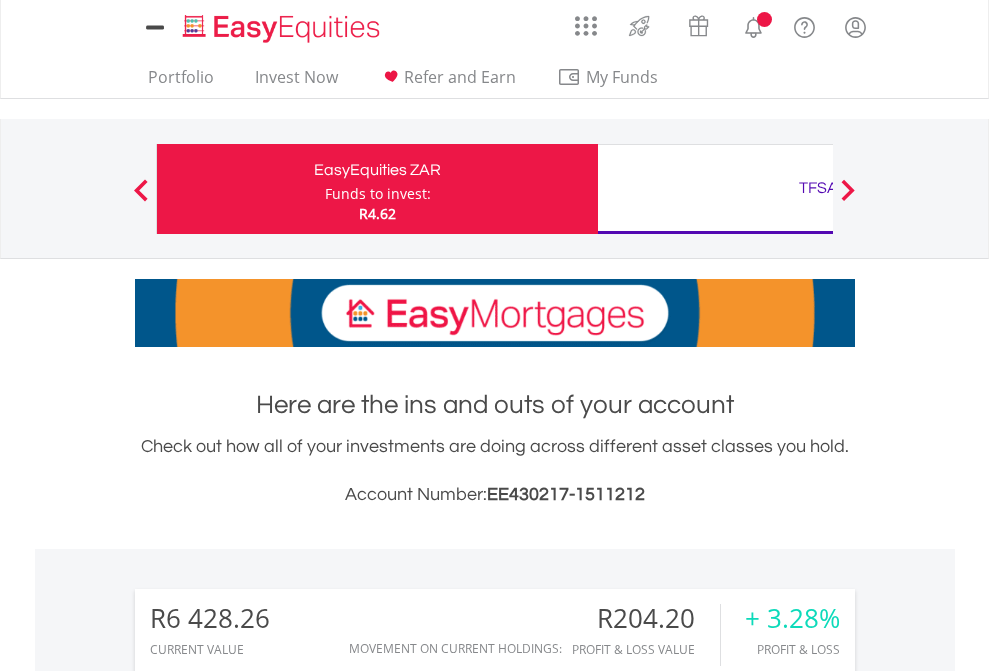 scroll, scrollTop: 0, scrollLeft: 0, axis: both 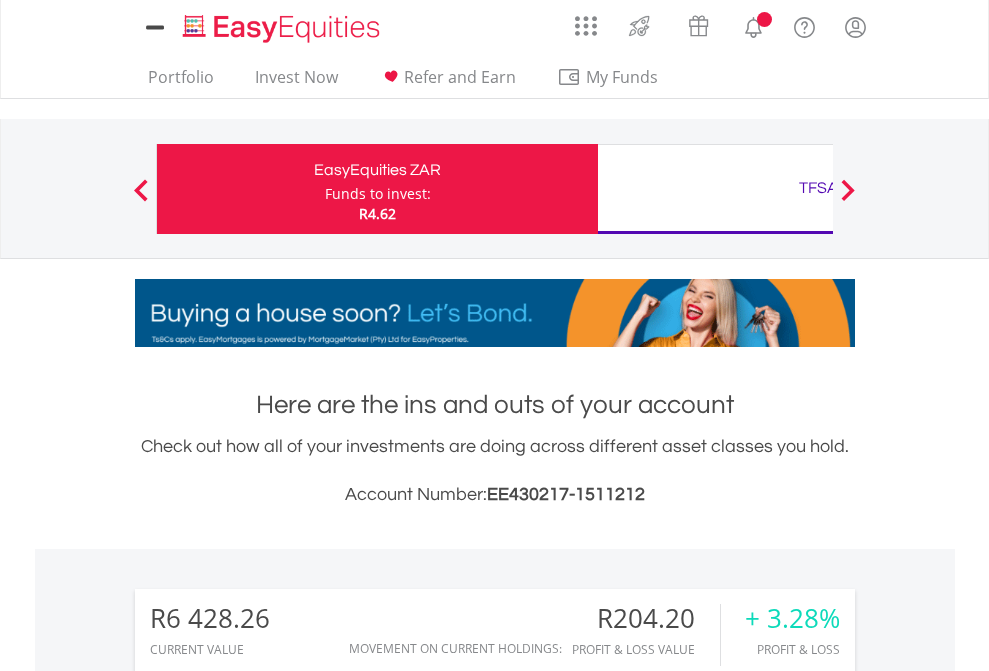 click on "All Holdings" at bounding box center [268, 1626] 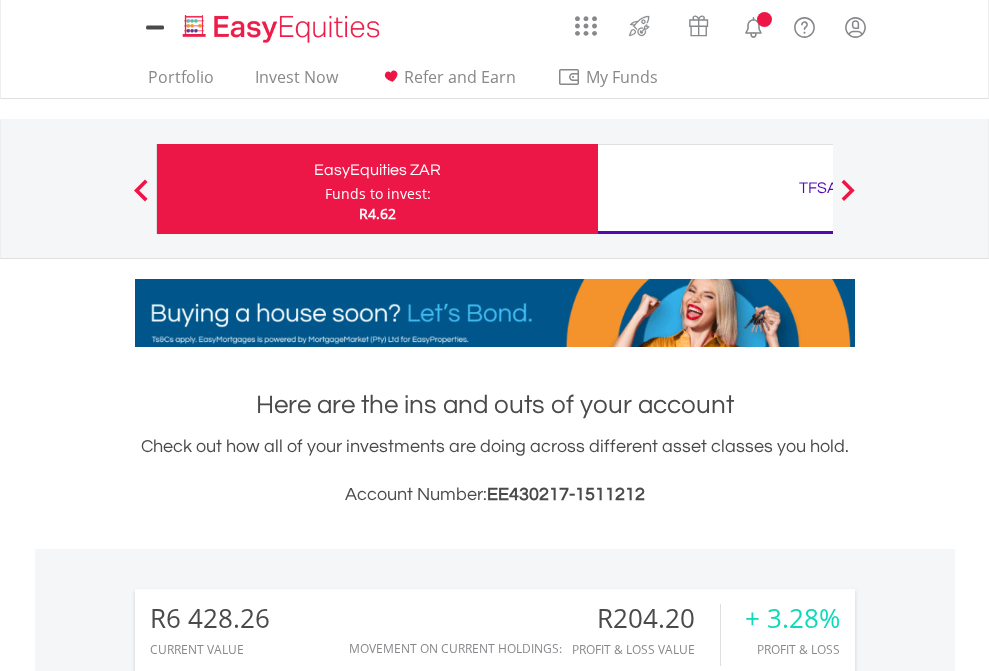 scroll, scrollTop: 999808, scrollLeft: 999687, axis: both 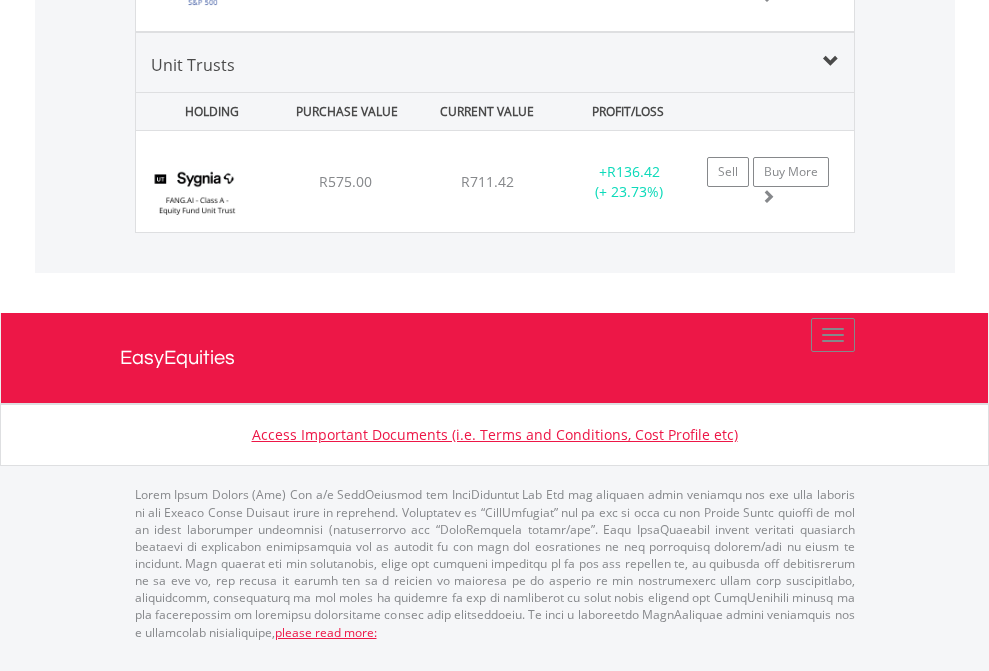 click on "TFSA" at bounding box center [818, -2111] 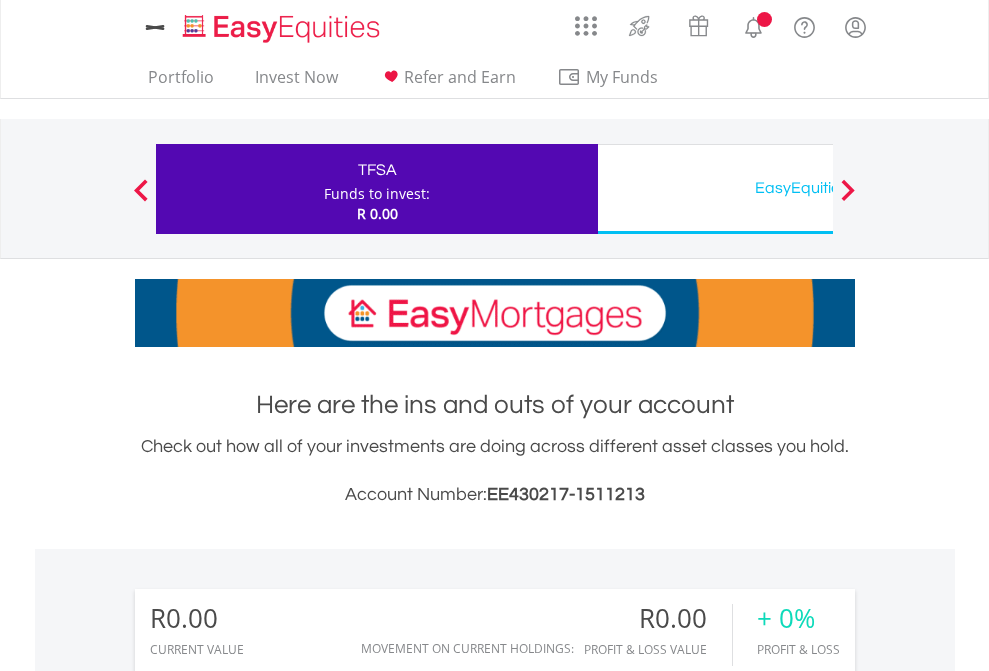 scroll, scrollTop: 0, scrollLeft: 0, axis: both 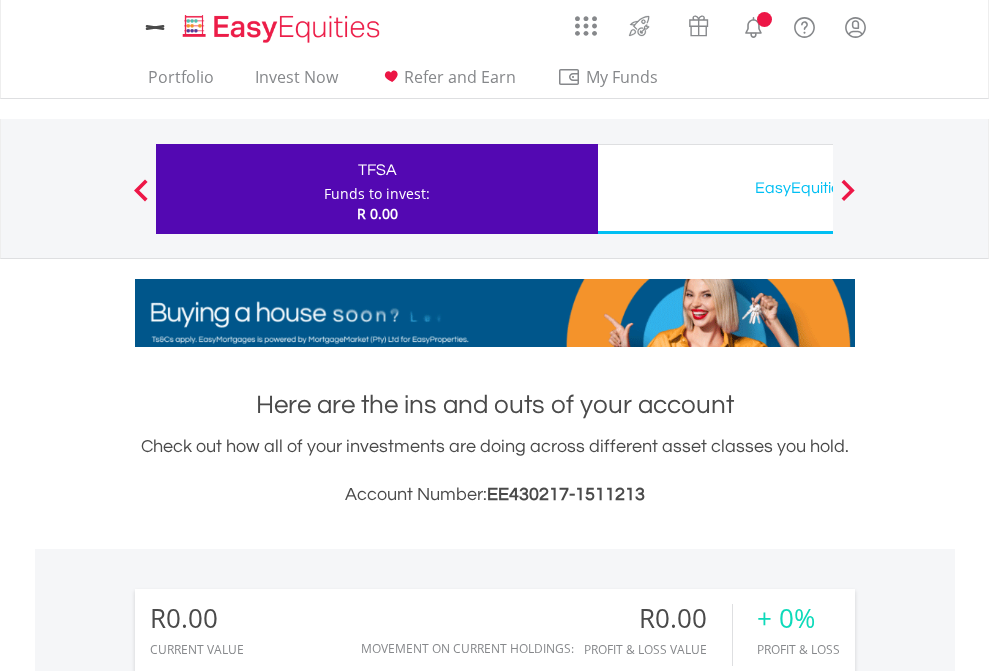 click on "All Holdings" at bounding box center (268, 1442) 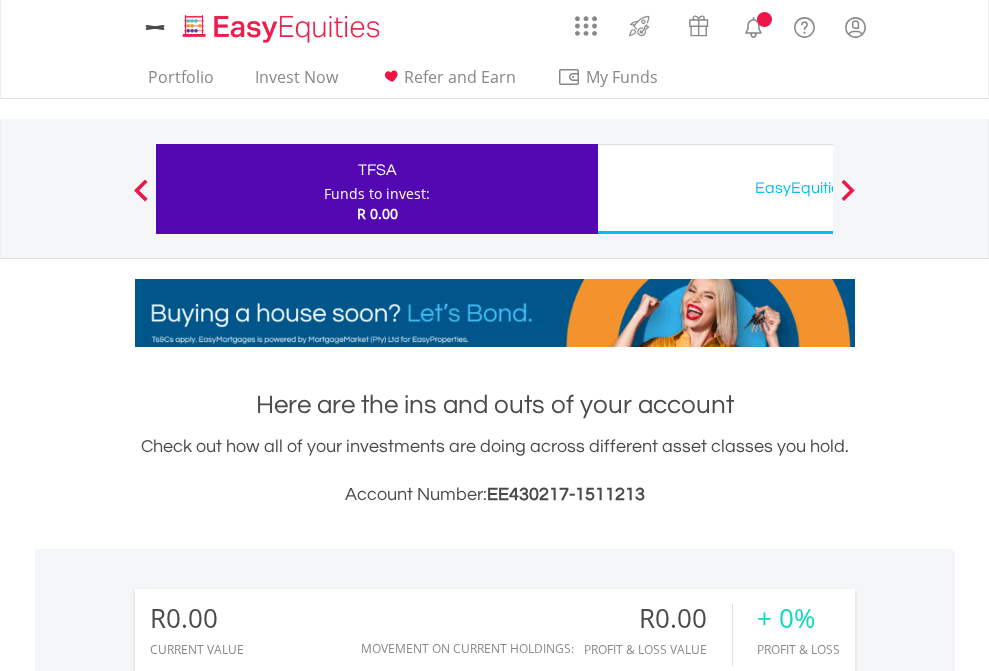 scroll, scrollTop: 999808, scrollLeft: 999687, axis: both 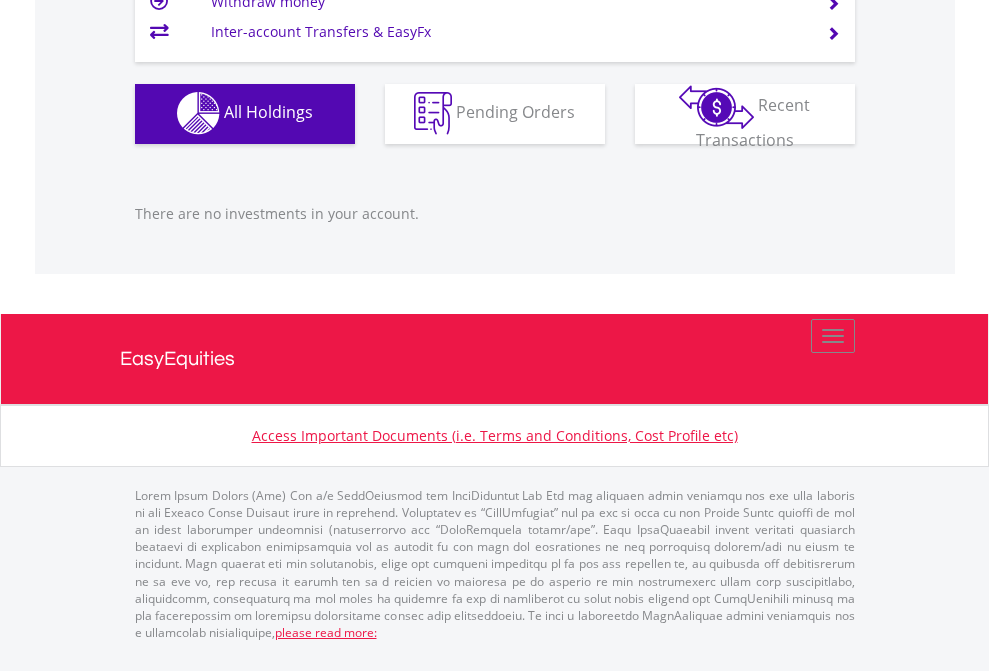 click on "EasyEquities USD" at bounding box center (818, -1142) 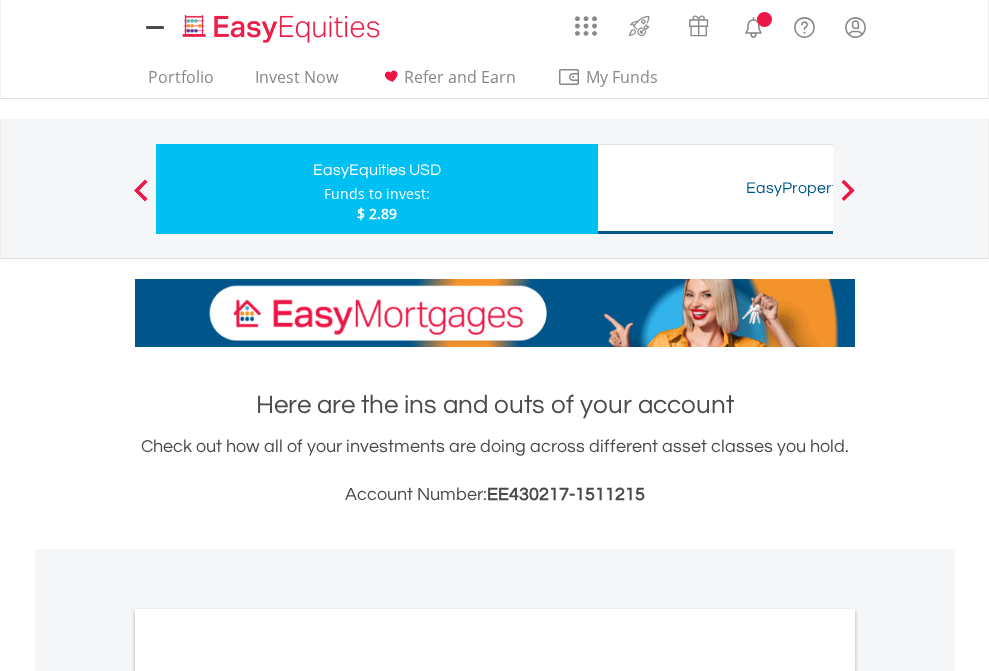 click on "All Holdings" at bounding box center (268, 1096) 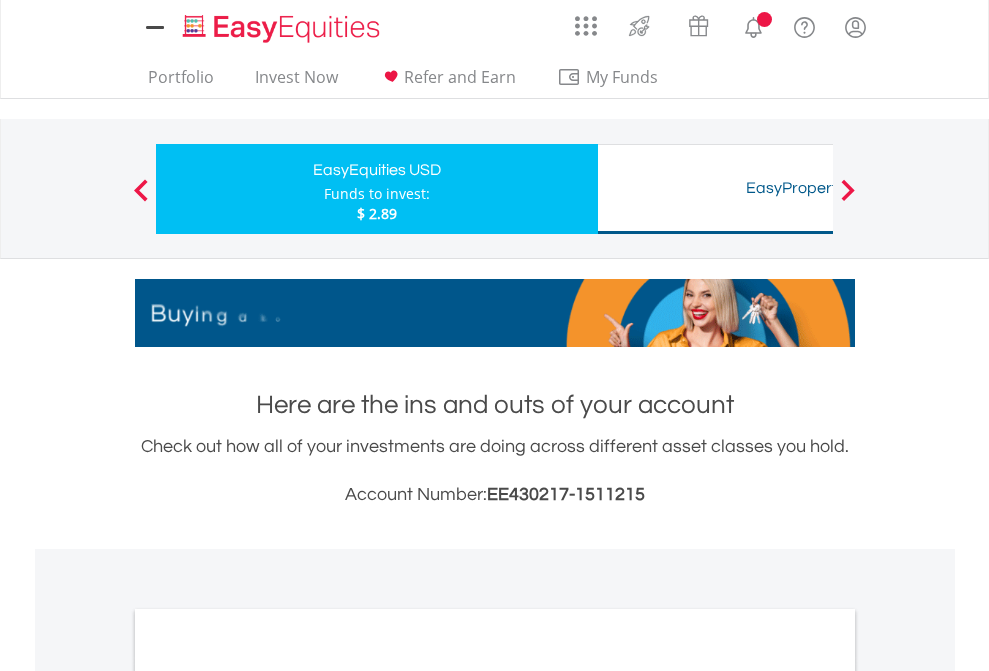 scroll, scrollTop: 1202, scrollLeft: 0, axis: vertical 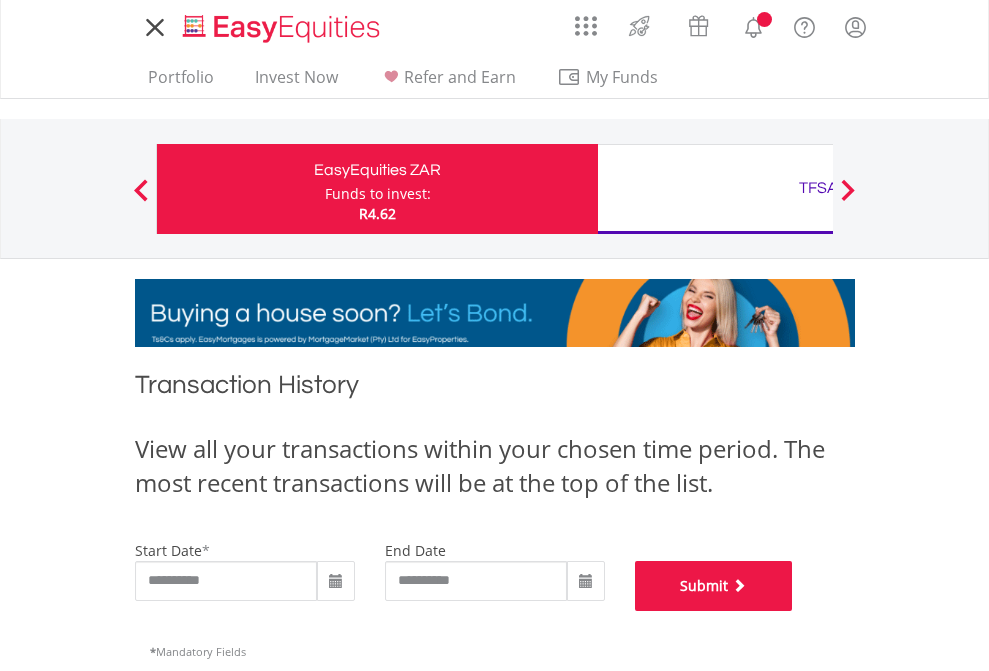 click on "Submit" at bounding box center [714, 586] 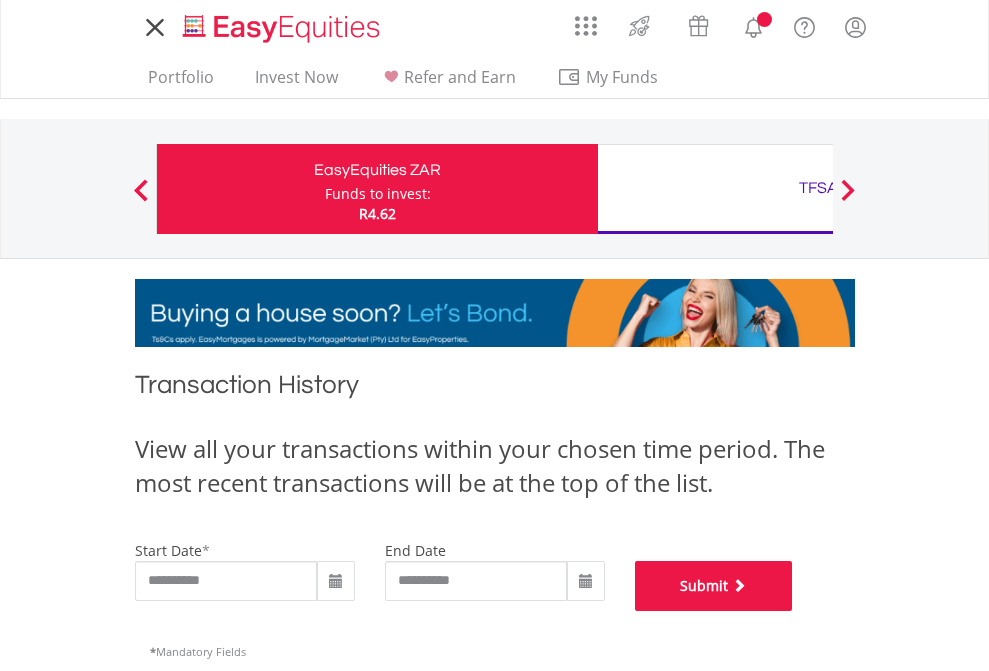 scroll, scrollTop: 811, scrollLeft: 0, axis: vertical 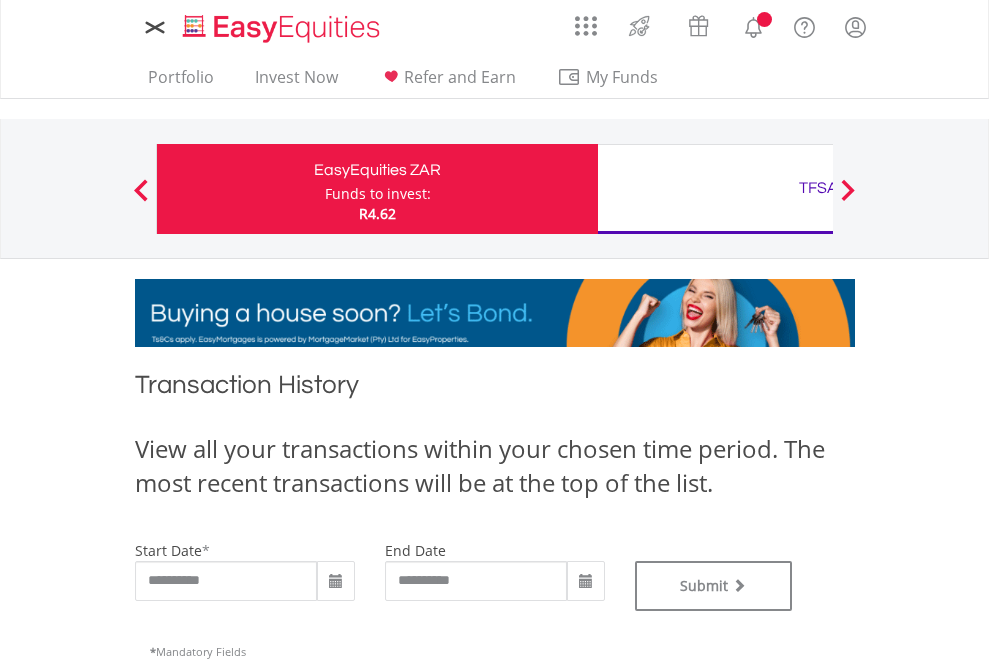 click on "TFSA" at bounding box center (818, 188) 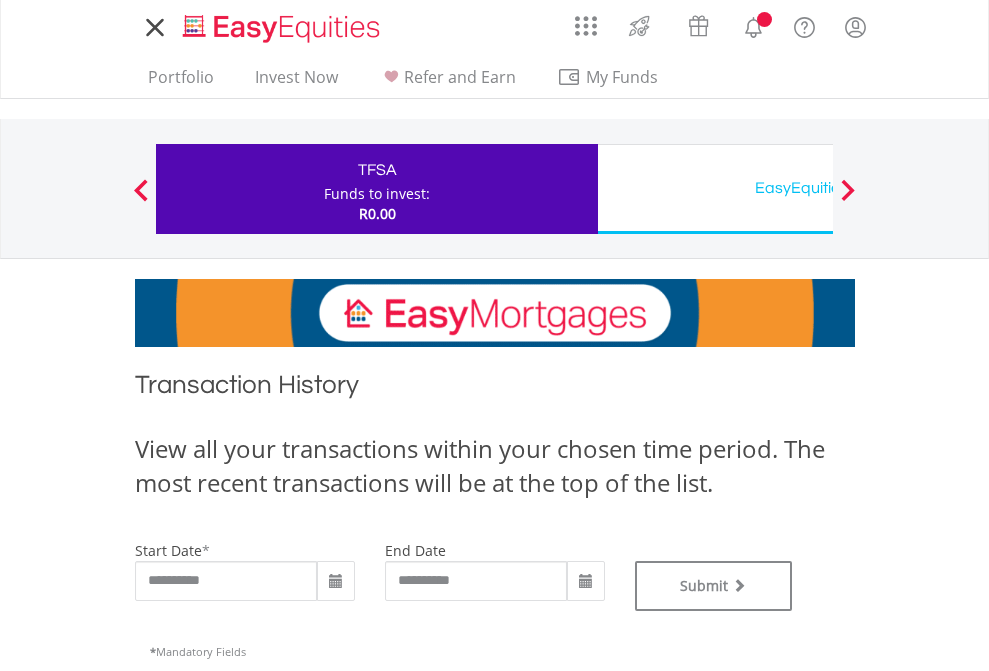 scroll, scrollTop: 0, scrollLeft: 0, axis: both 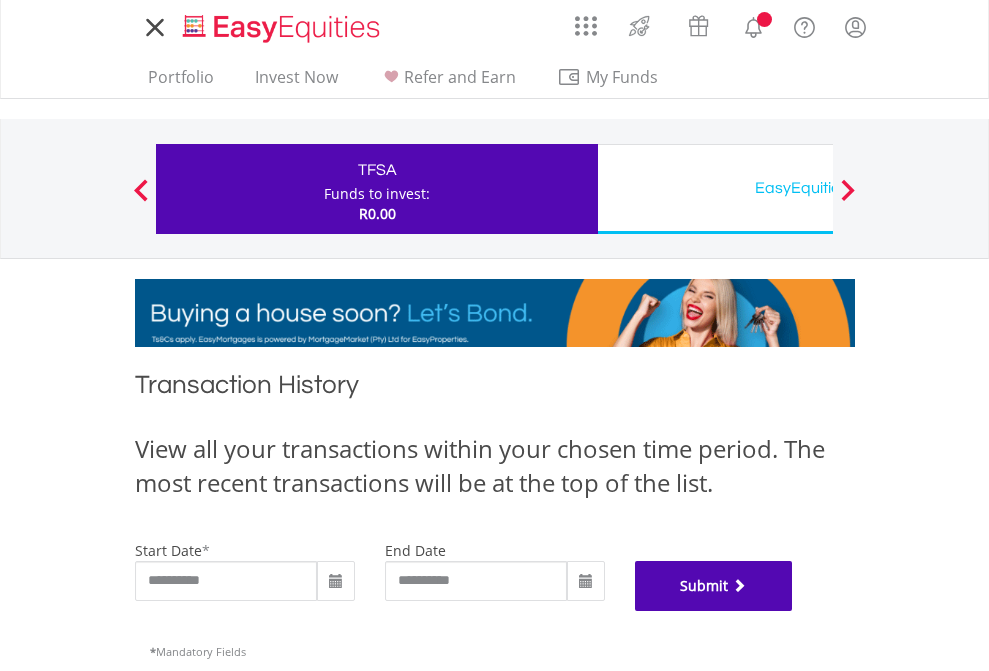 click on "Submit" at bounding box center [714, 586] 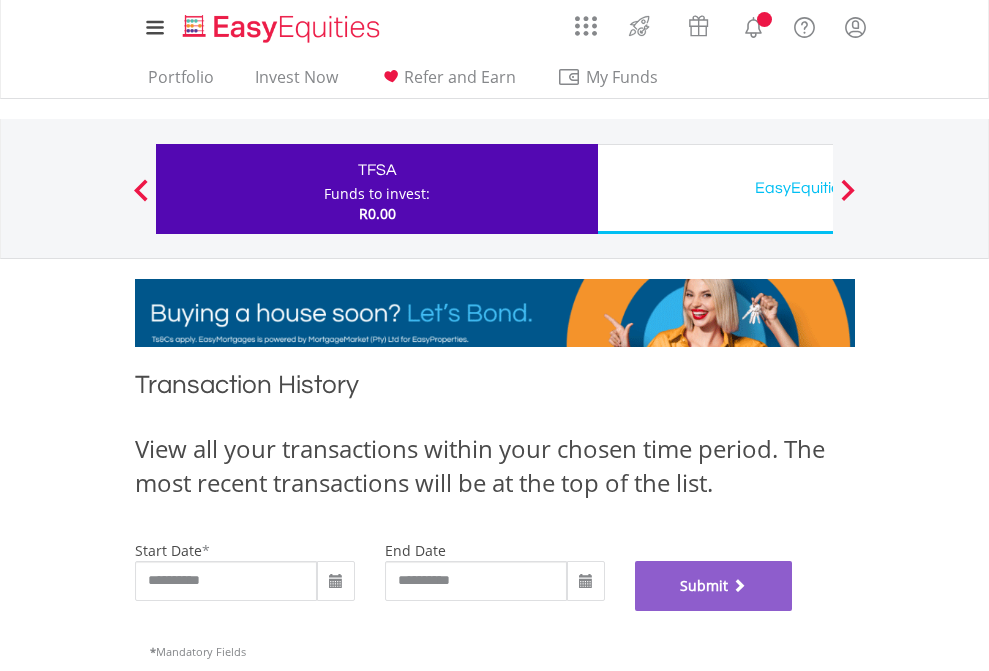 scroll, scrollTop: 811, scrollLeft: 0, axis: vertical 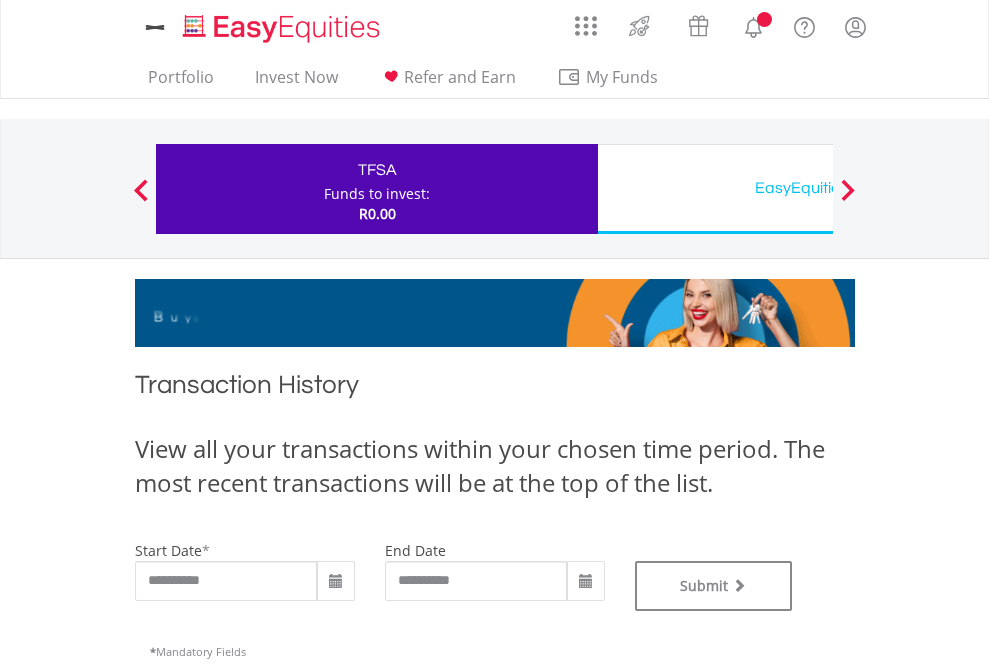 click on "EasyEquities USD" at bounding box center (818, 188) 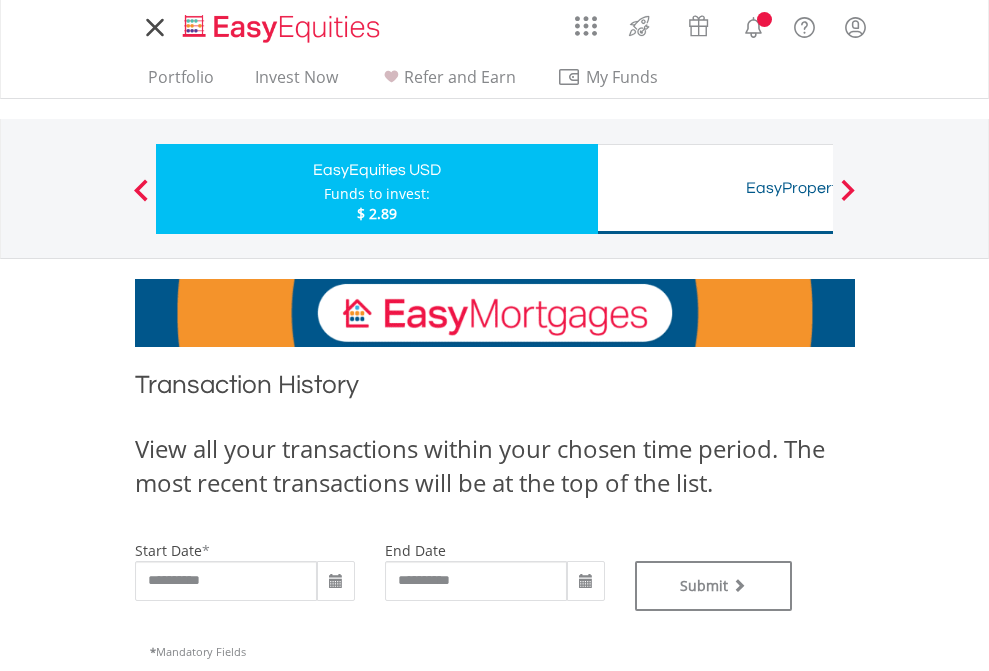 scroll, scrollTop: 0, scrollLeft: 0, axis: both 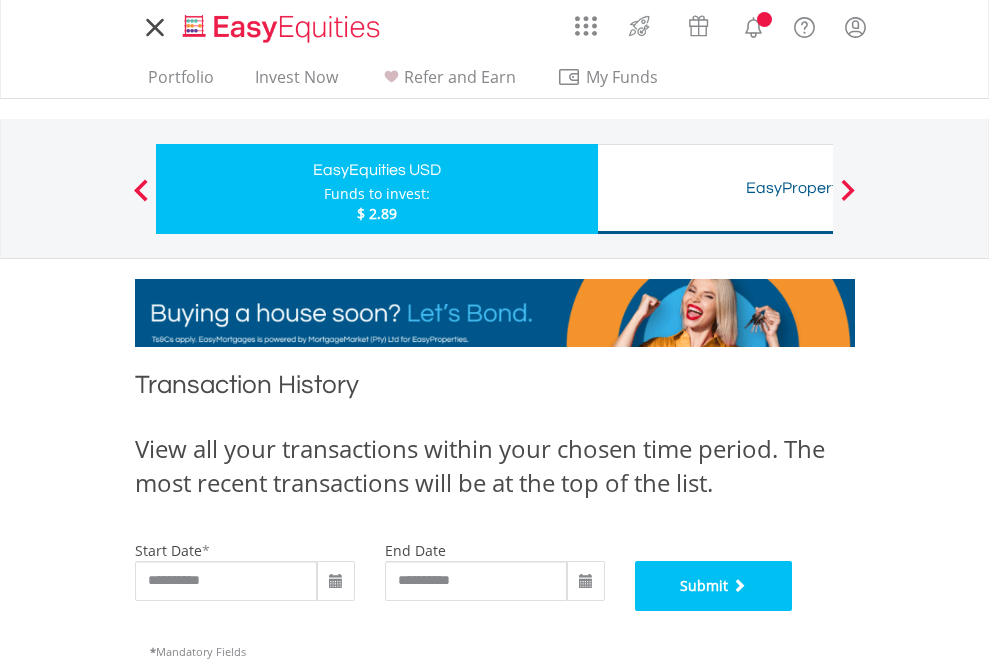 click on "Submit" at bounding box center [714, 586] 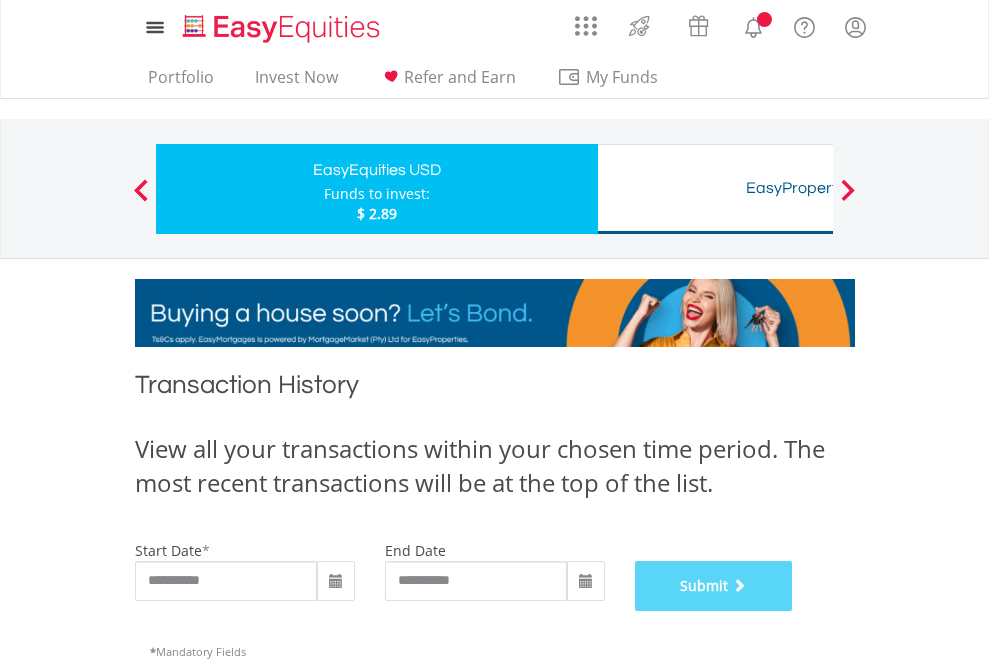 scroll, scrollTop: 811, scrollLeft: 0, axis: vertical 